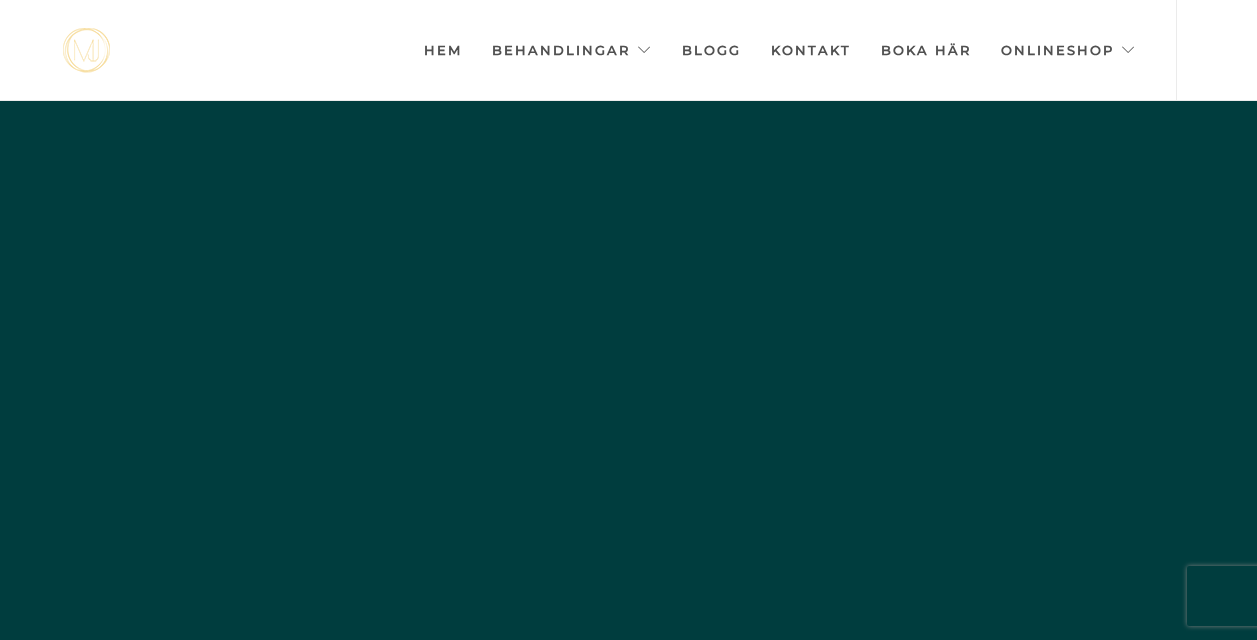 scroll, scrollTop: 0, scrollLeft: 0, axis: both 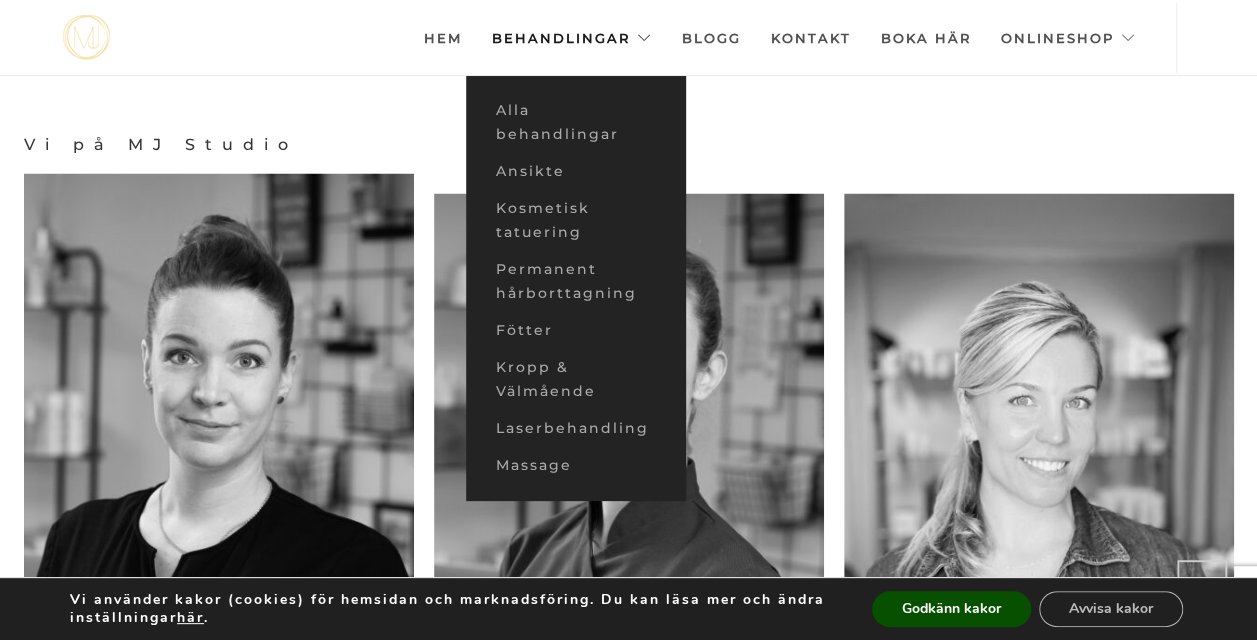 click on "Behandlingar" at bounding box center (572, 38) 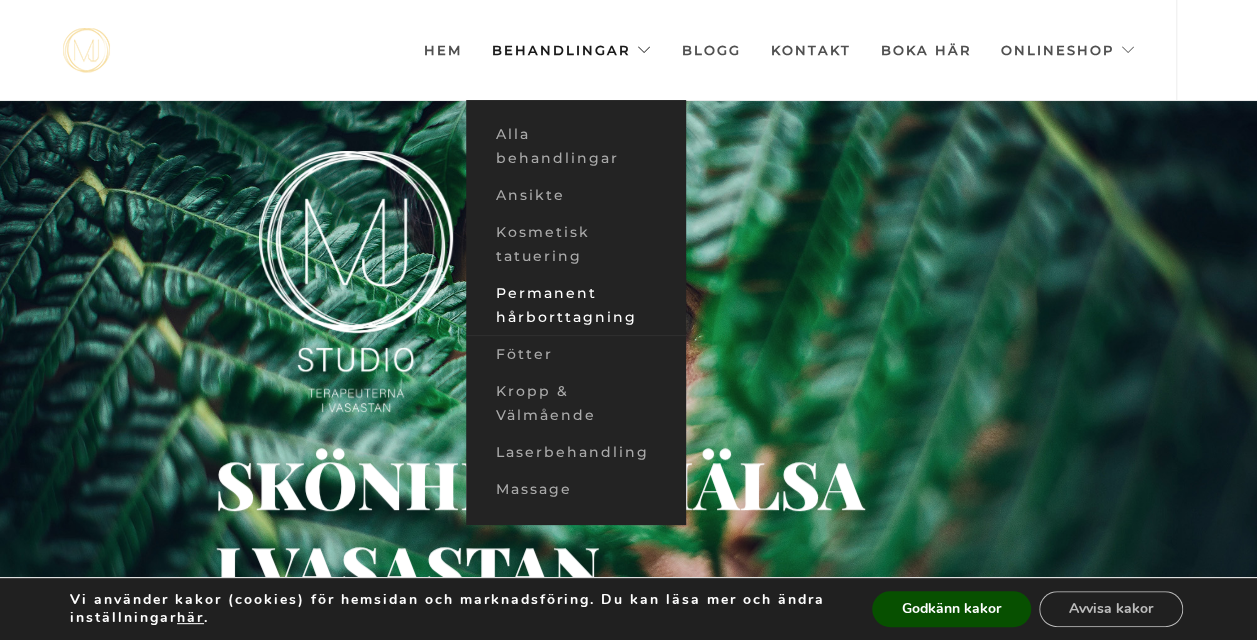 click on "Permanent hårborttagning" at bounding box center (576, 305) 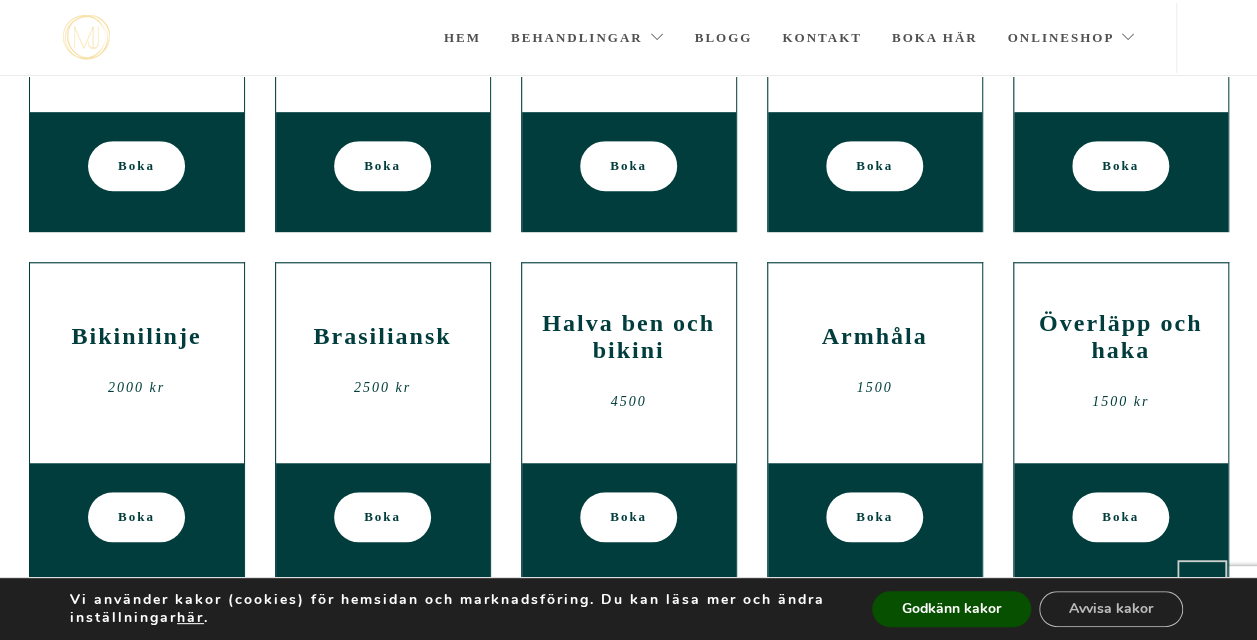 scroll, scrollTop: 530, scrollLeft: 0, axis: vertical 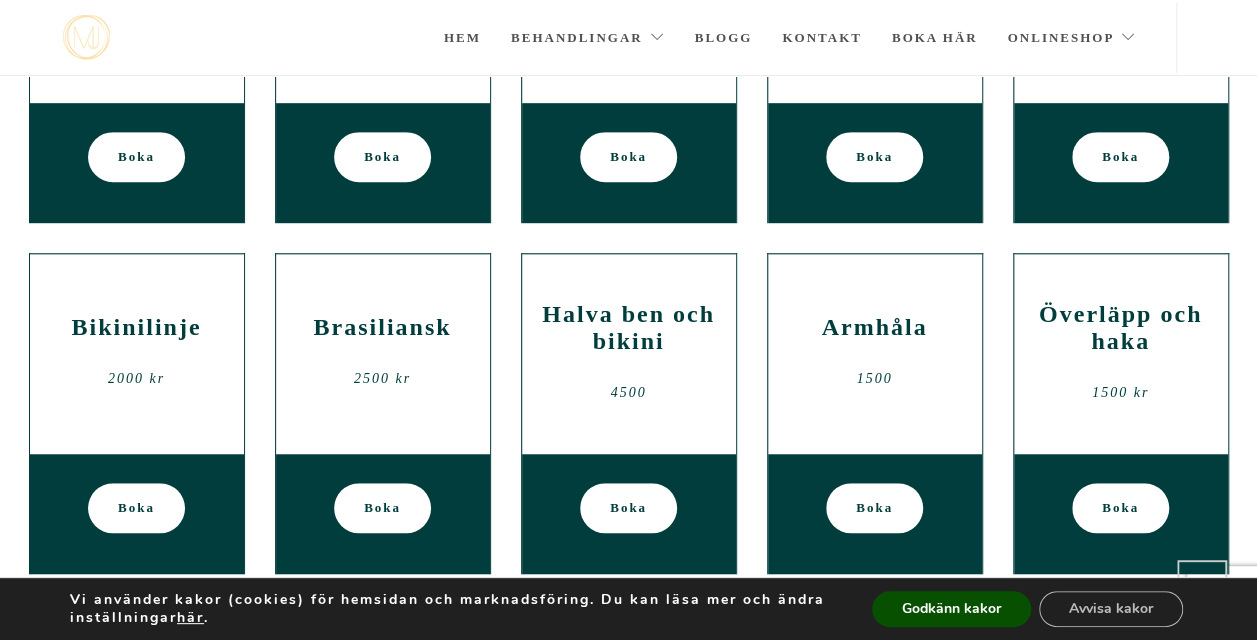 click on "Bikinilinje
2000 kr" at bounding box center [137, 354] 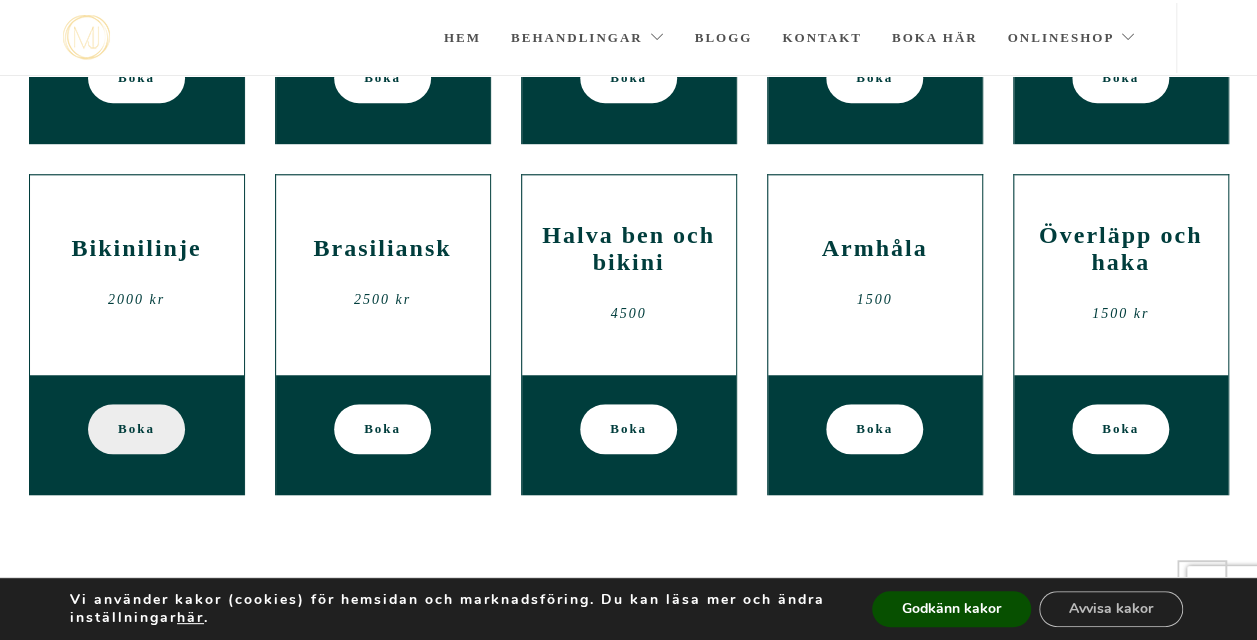 scroll, scrollTop: 612, scrollLeft: 0, axis: vertical 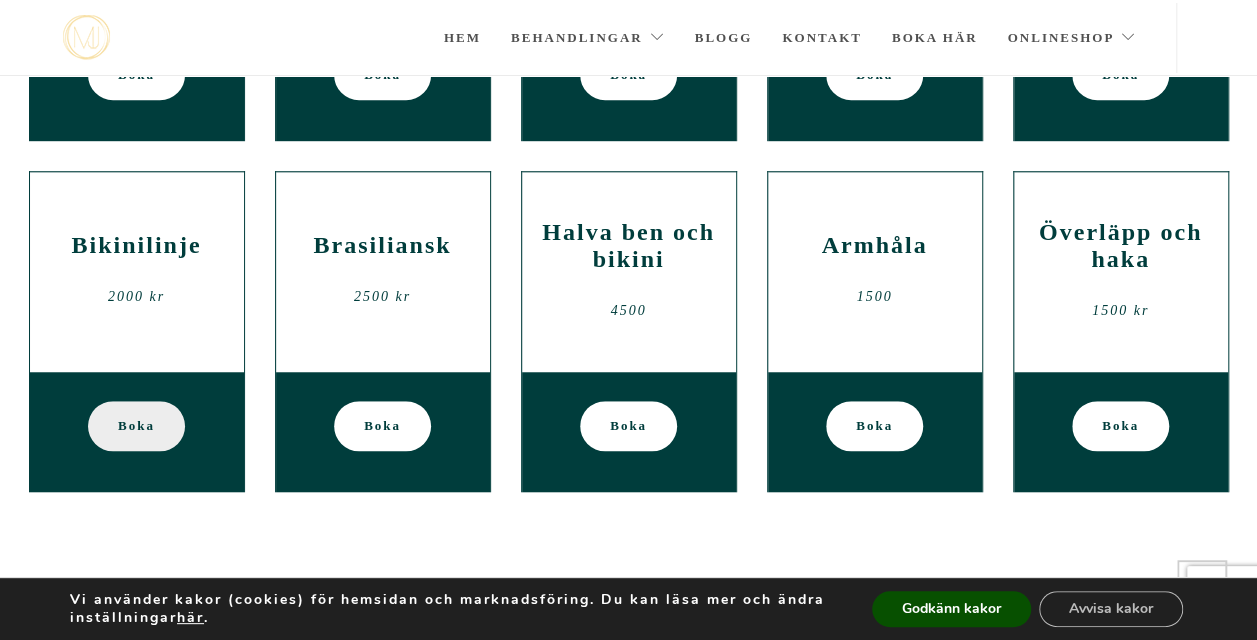 click on "Boka" at bounding box center [136, 426] 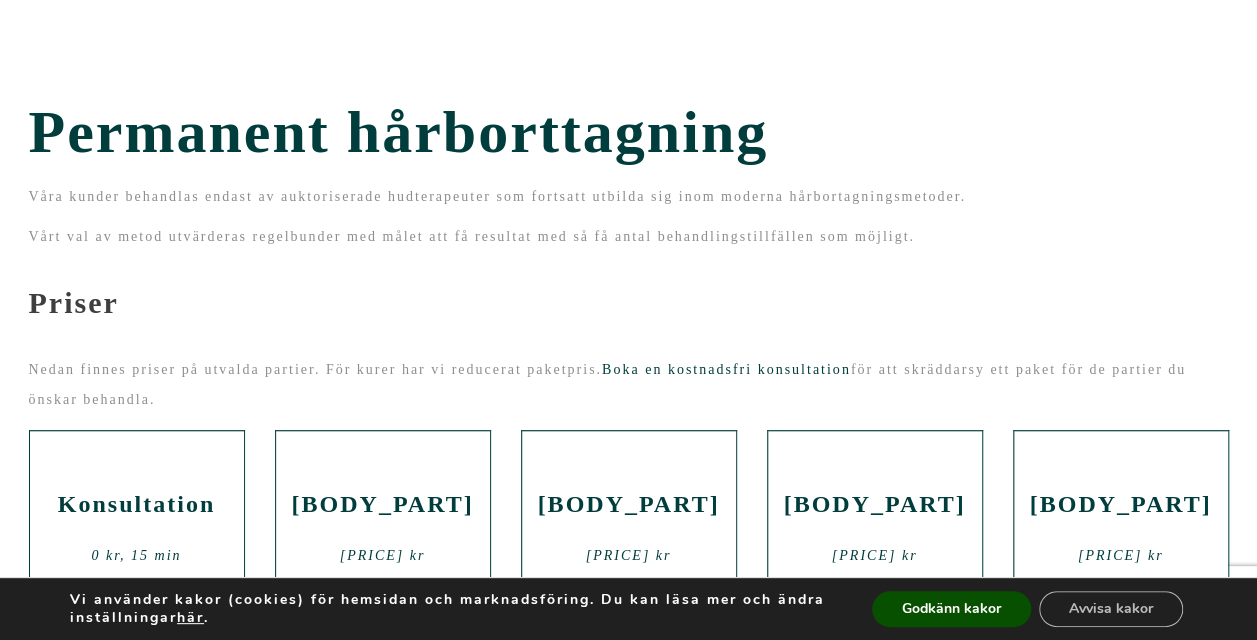 scroll, scrollTop: 0, scrollLeft: 0, axis: both 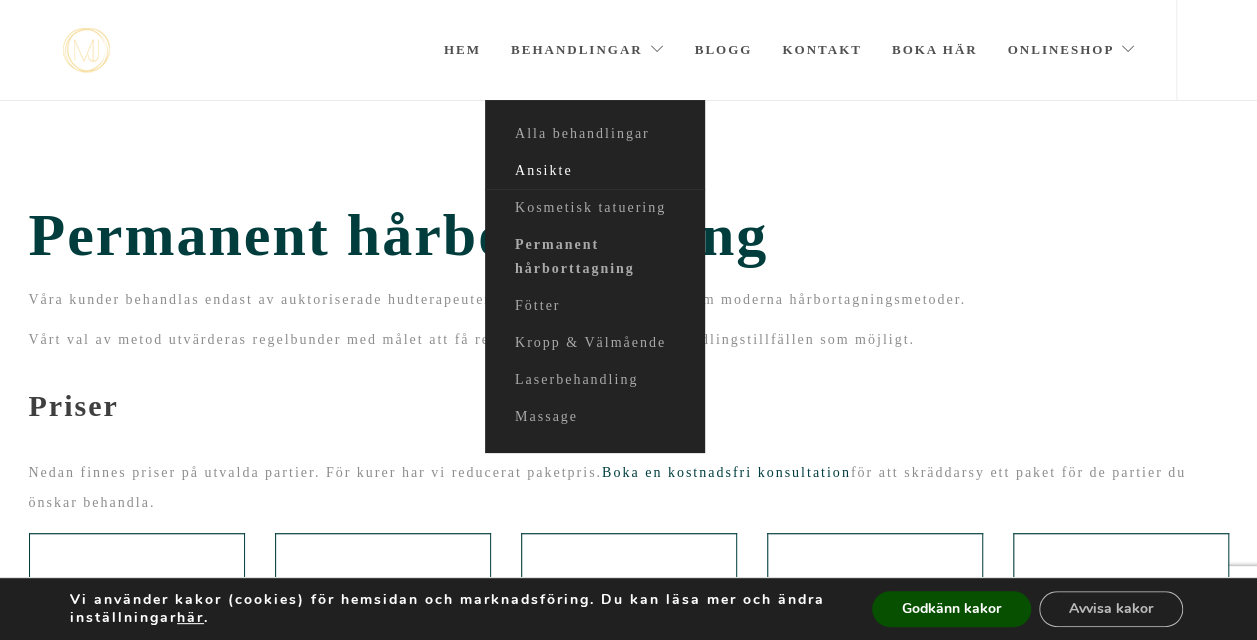 click on "Ansikte" at bounding box center [595, 171] 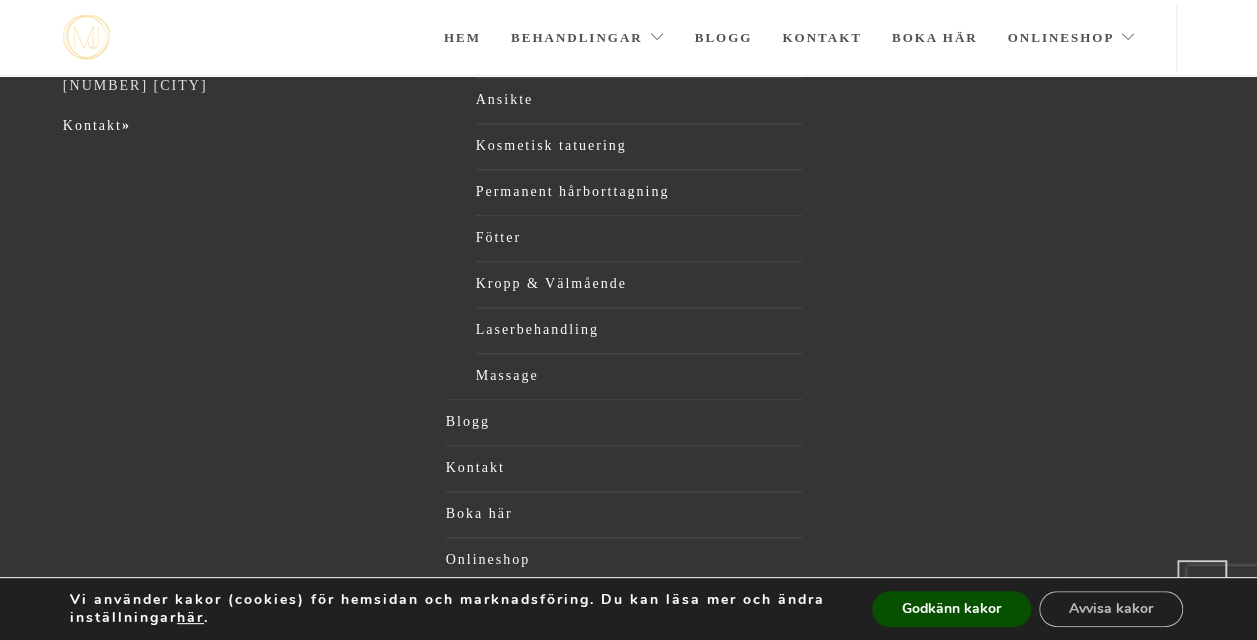 scroll, scrollTop: 873, scrollLeft: 0, axis: vertical 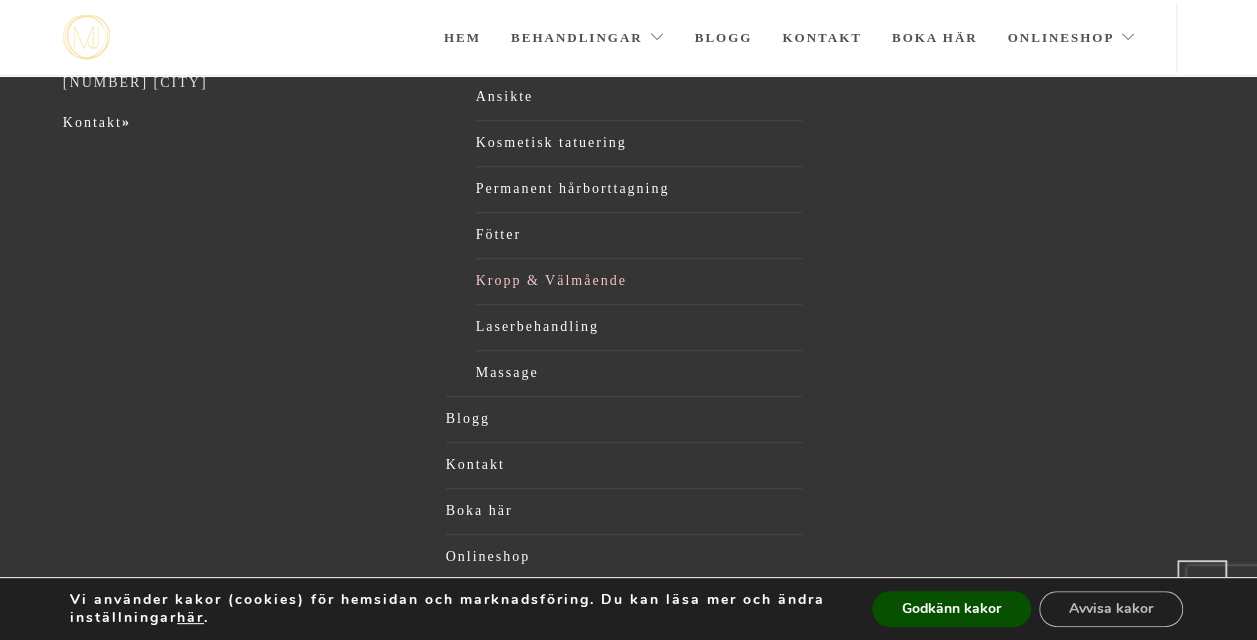 click on "Kropp & Välmående" at bounding box center [639, 281] 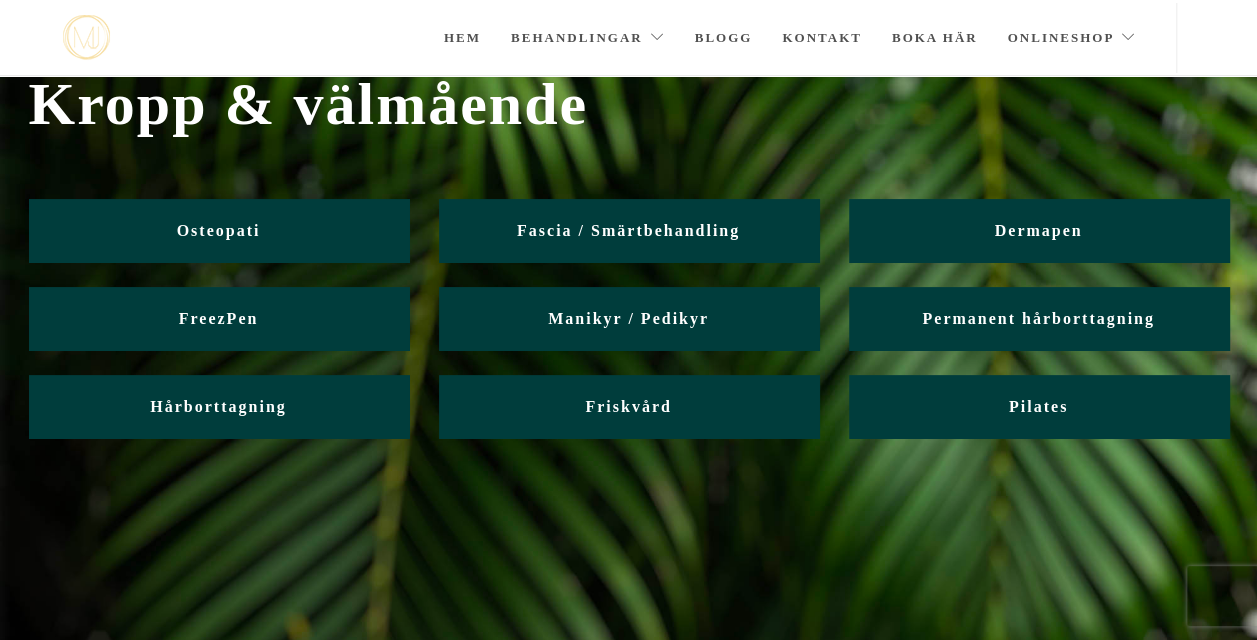 scroll, scrollTop: 82, scrollLeft: 0, axis: vertical 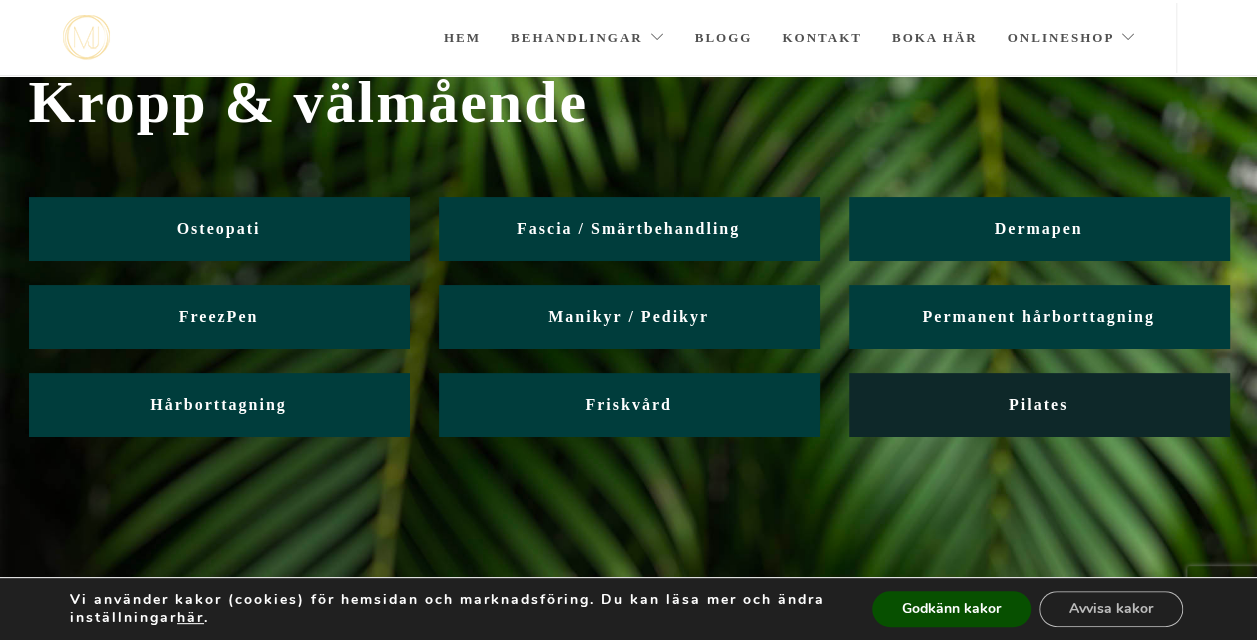 click on "Pilates" at bounding box center [1038, 404] 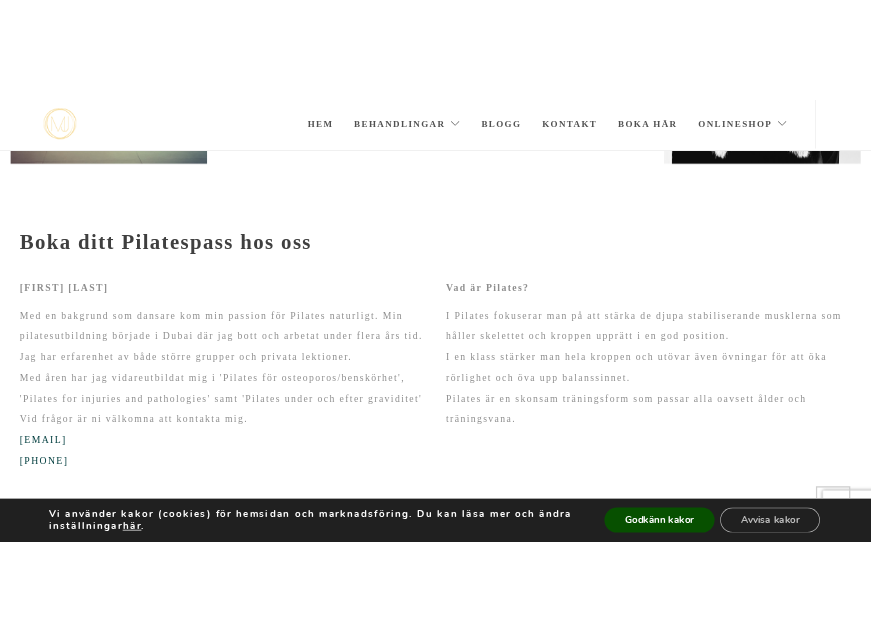 scroll, scrollTop: 0, scrollLeft: 0, axis: both 